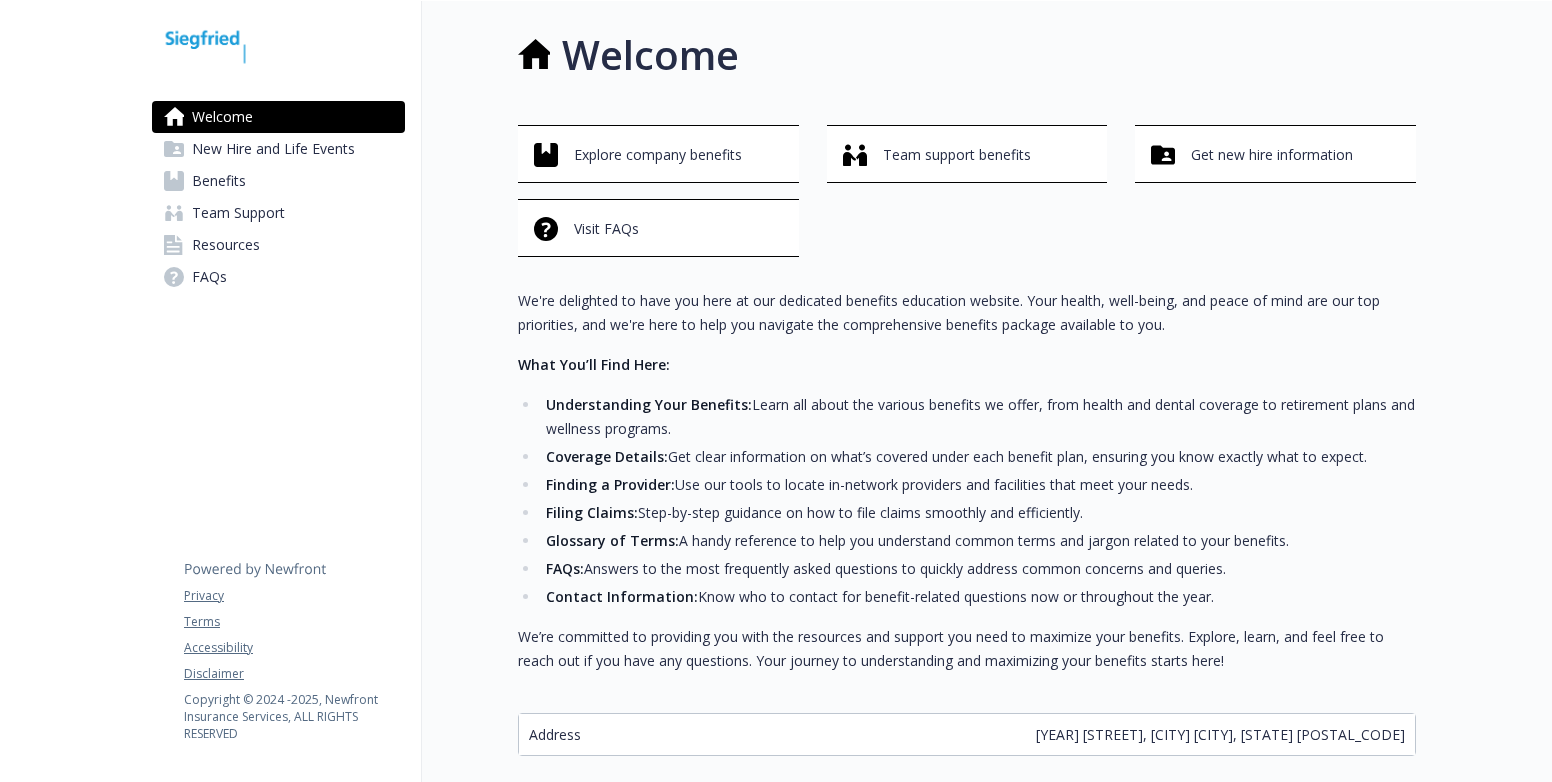 scroll, scrollTop: 0, scrollLeft: 0, axis: both 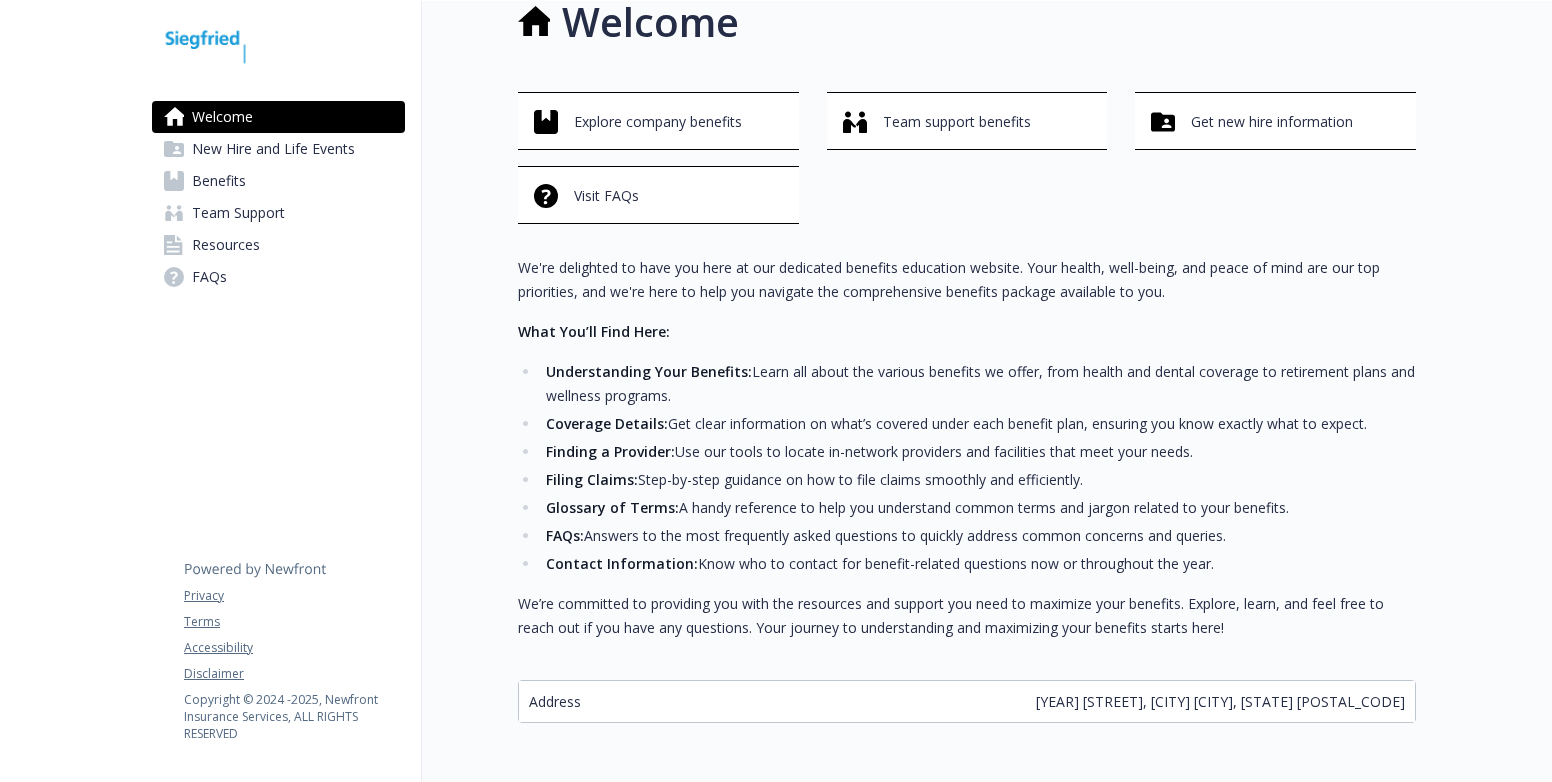 click on "Resources" at bounding box center [226, 245] 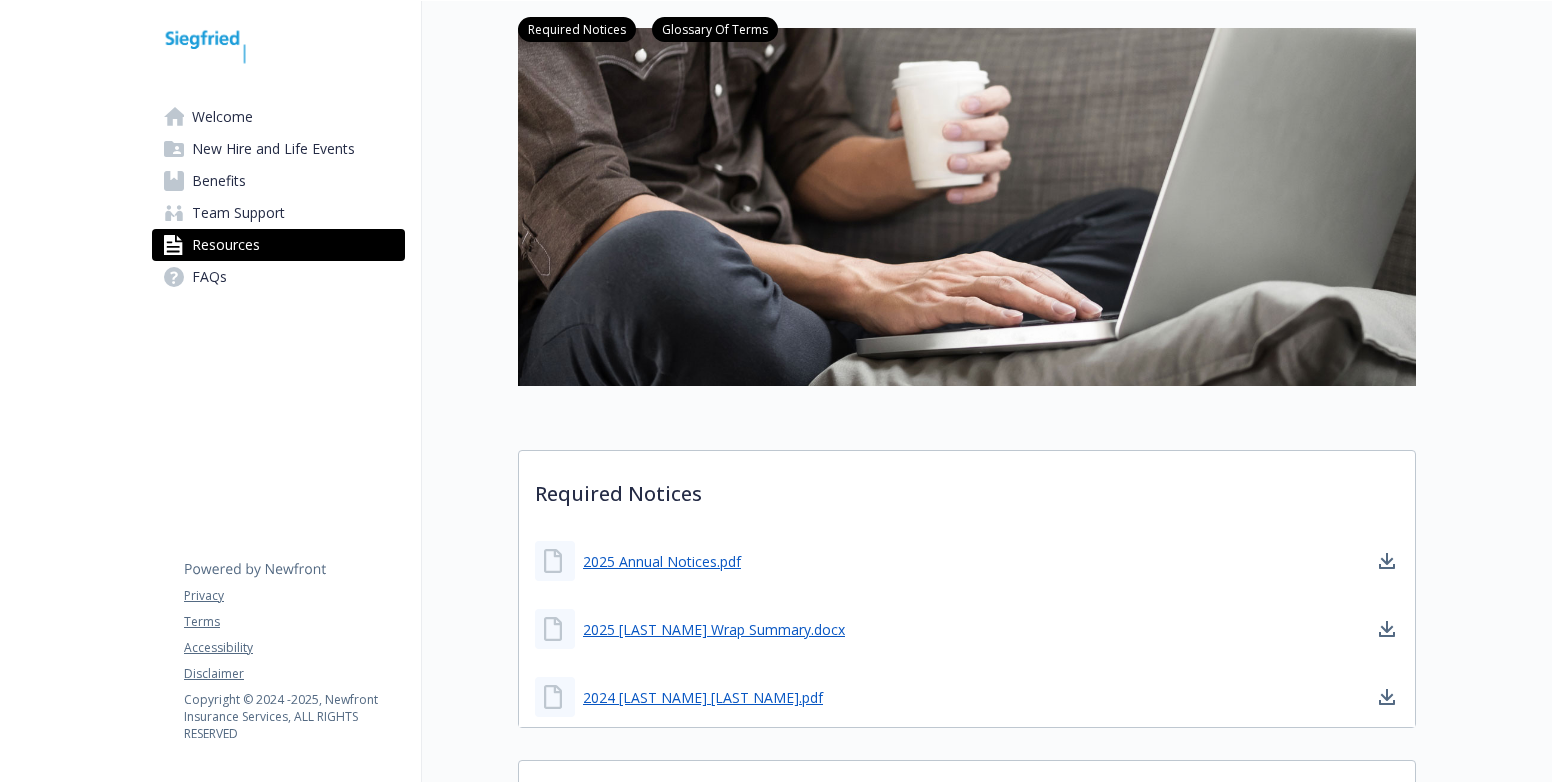scroll, scrollTop: 533, scrollLeft: 0, axis: vertical 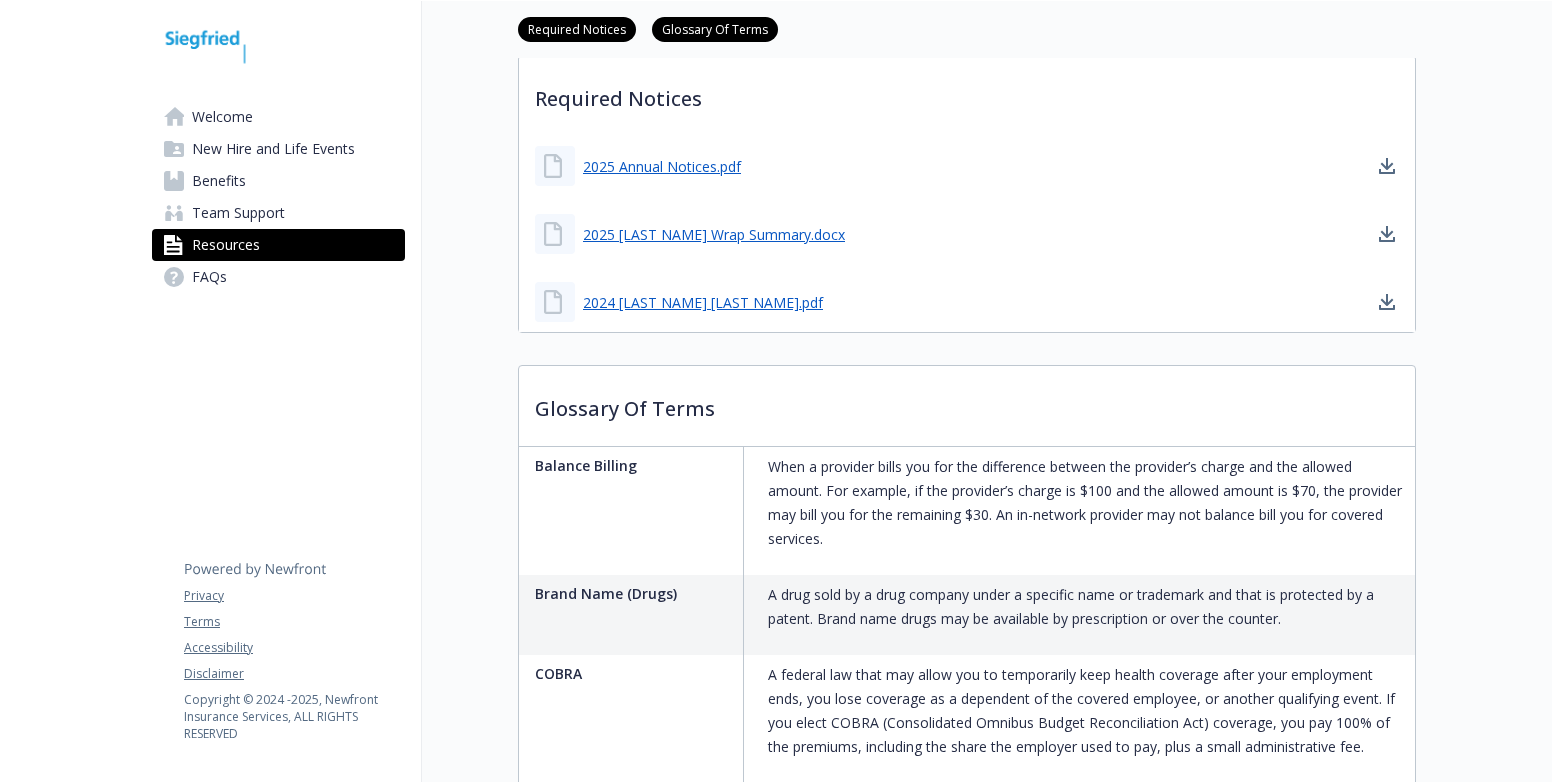click on "Welcome" at bounding box center [222, 117] 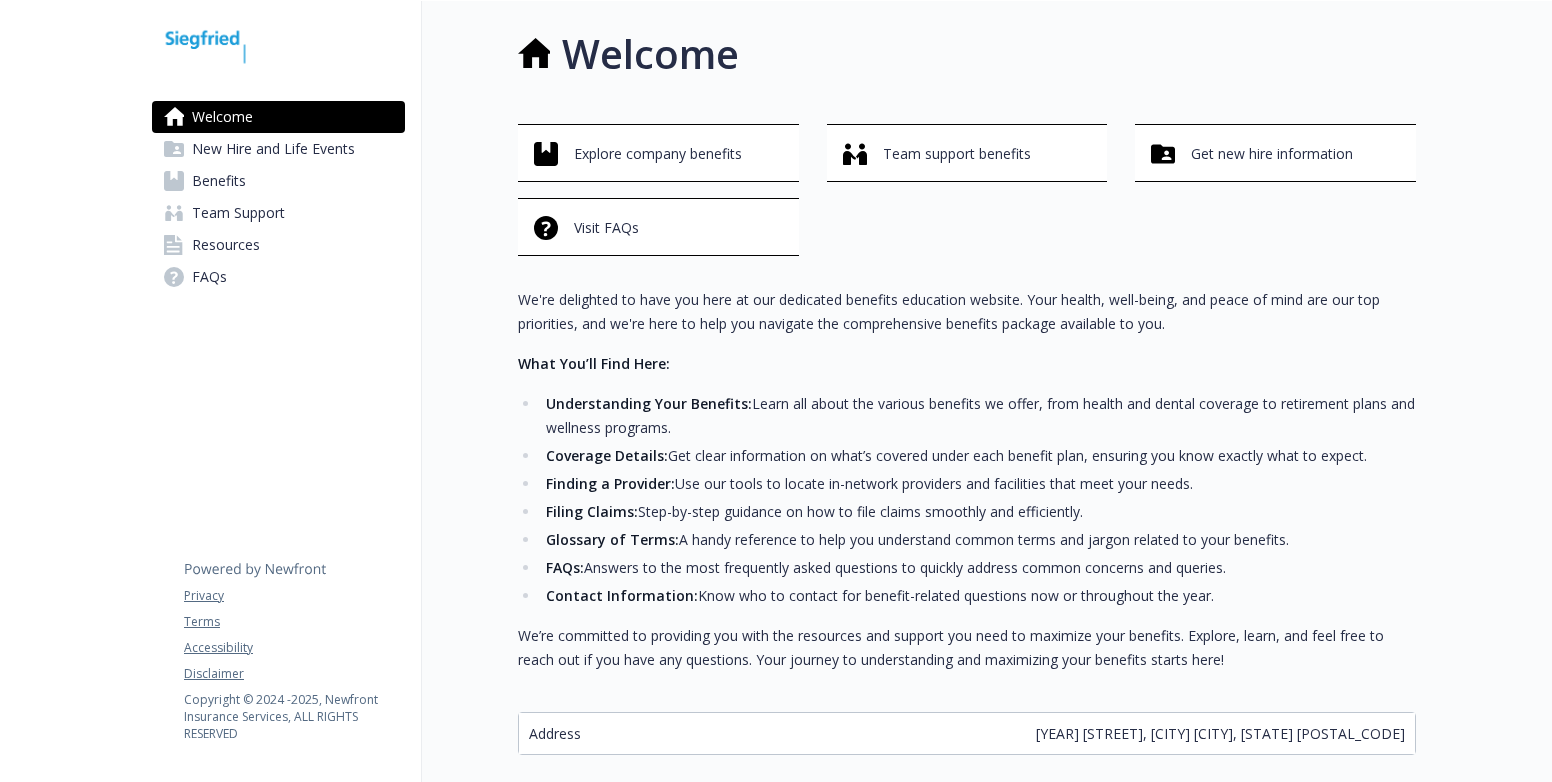 scroll, scrollTop: 0, scrollLeft: 0, axis: both 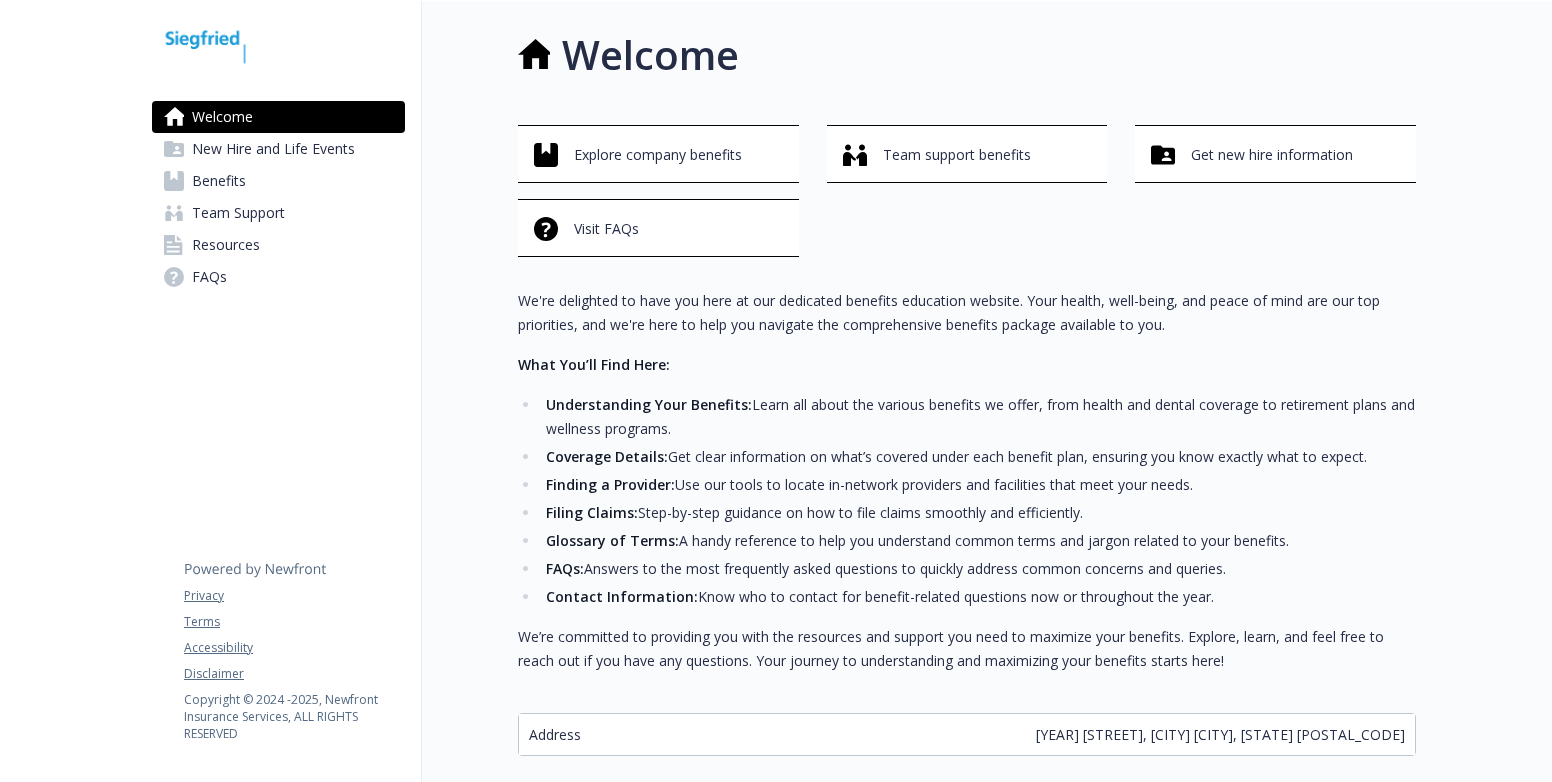 click on "Welcome New Hire and Life Events Benefits Team Support Resources FAQs Privacy Terms Accessibility Disclaimer Copyright © 2024 -  2025 , Newfront Insurance Services, ALL RIGHTS RESERVED" at bounding box center [279, 450] 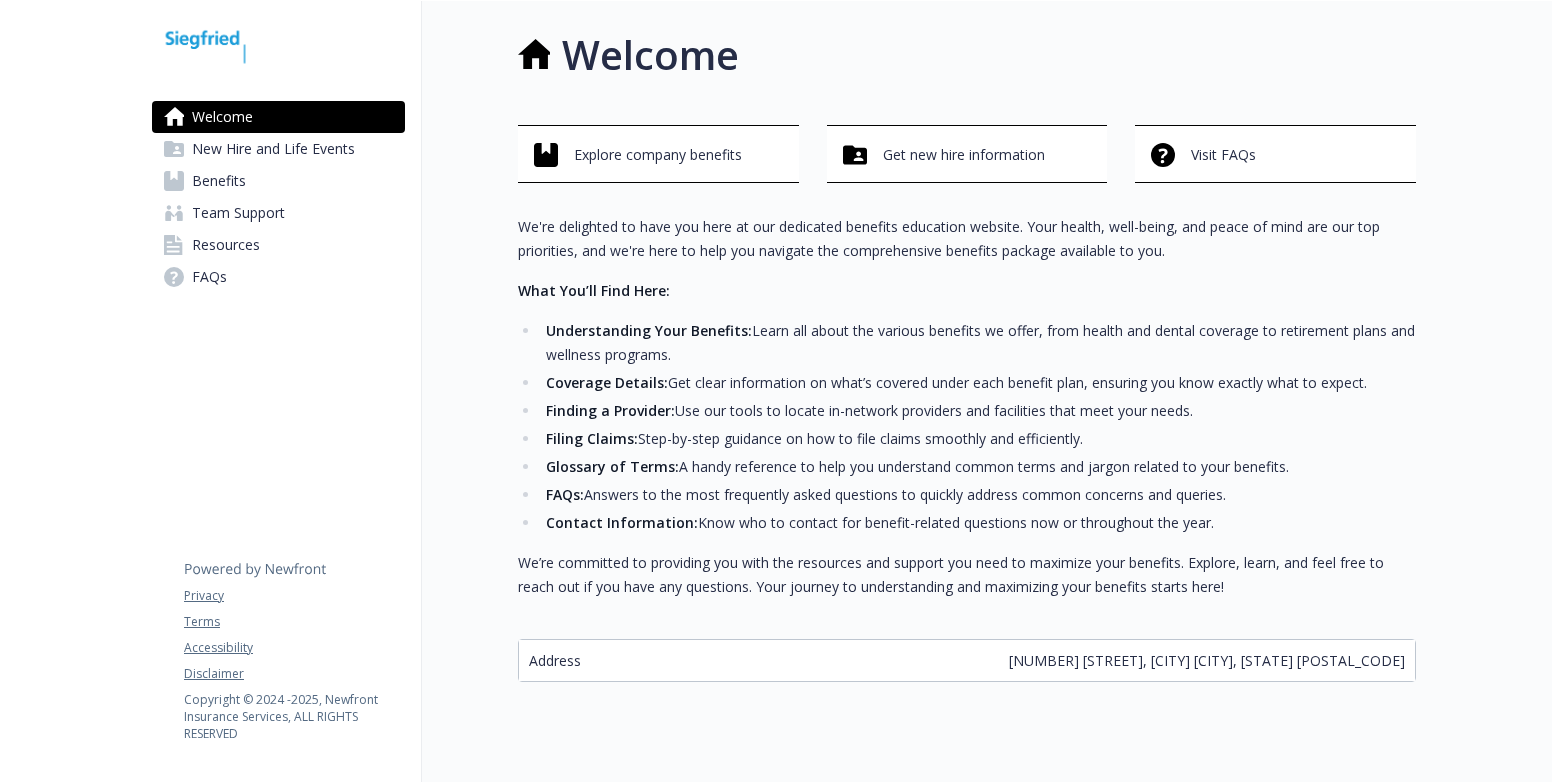 scroll, scrollTop: 0, scrollLeft: 0, axis: both 